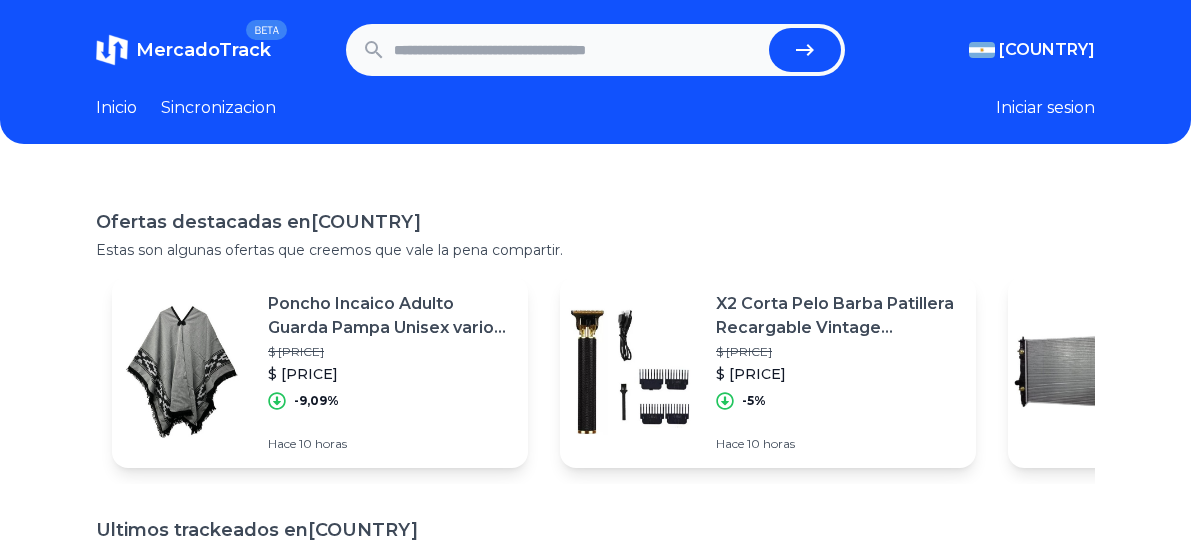 scroll, scrollTop: 0, scrollLeft: 0, axis: both 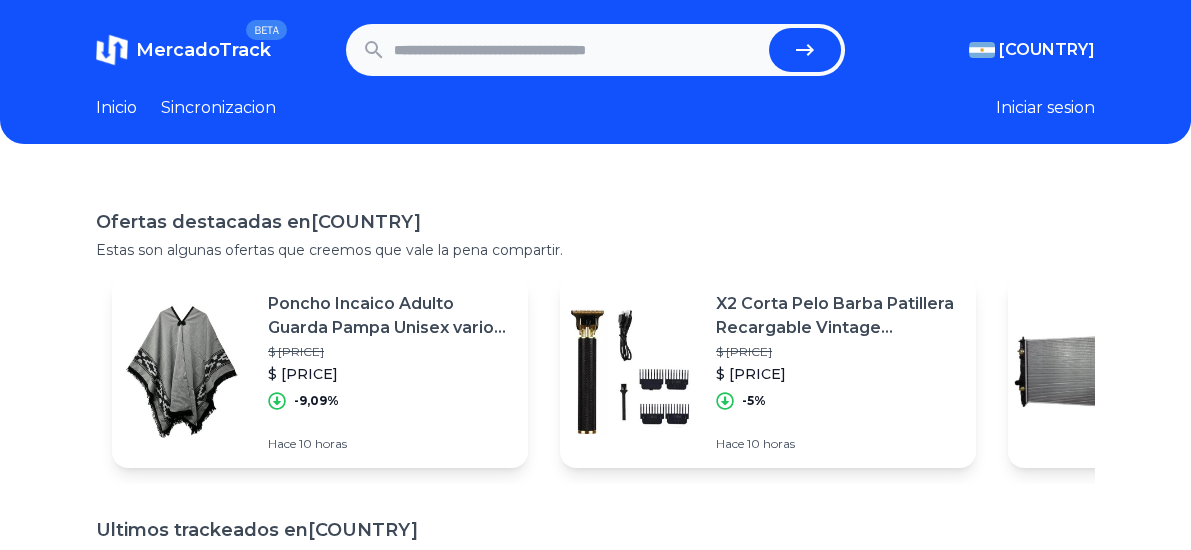 click at bounding box center [578, 50] 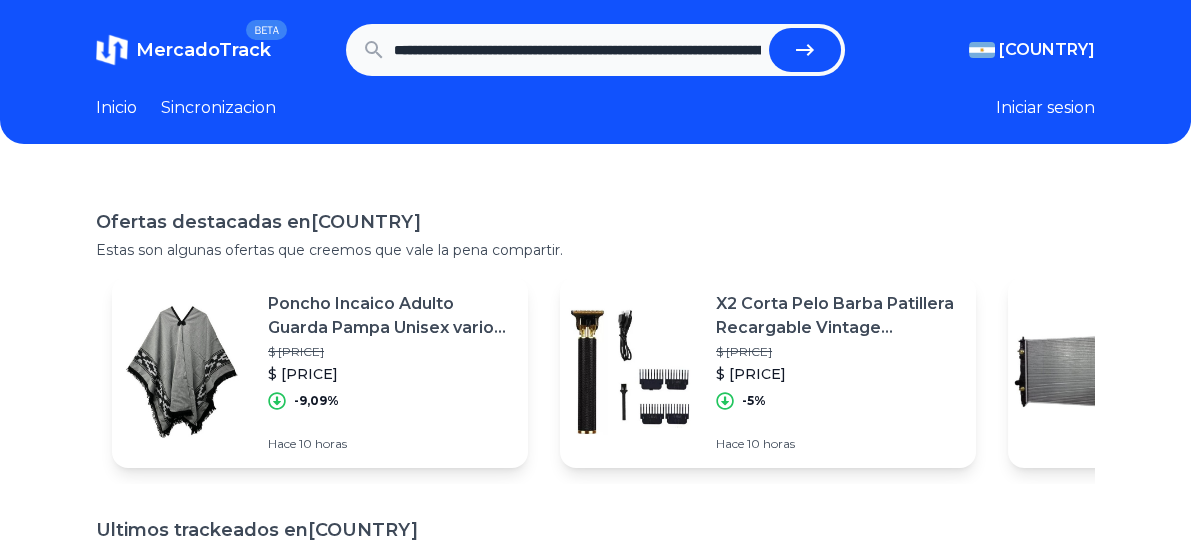 scroll, scrollTop: 0, scrollLeft: 3380, axis: horizontal 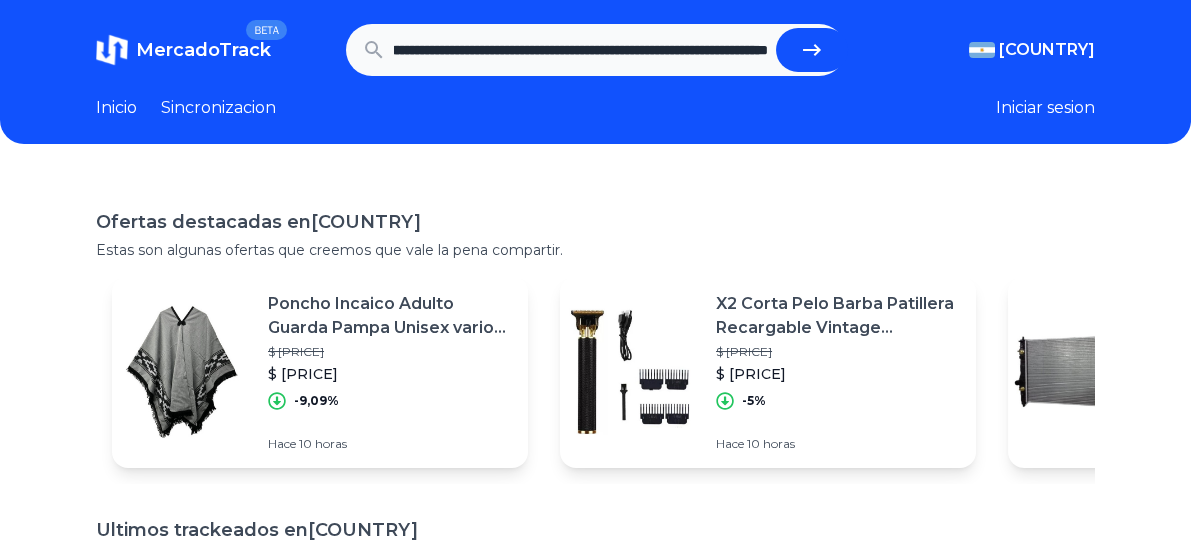 type on "**********" 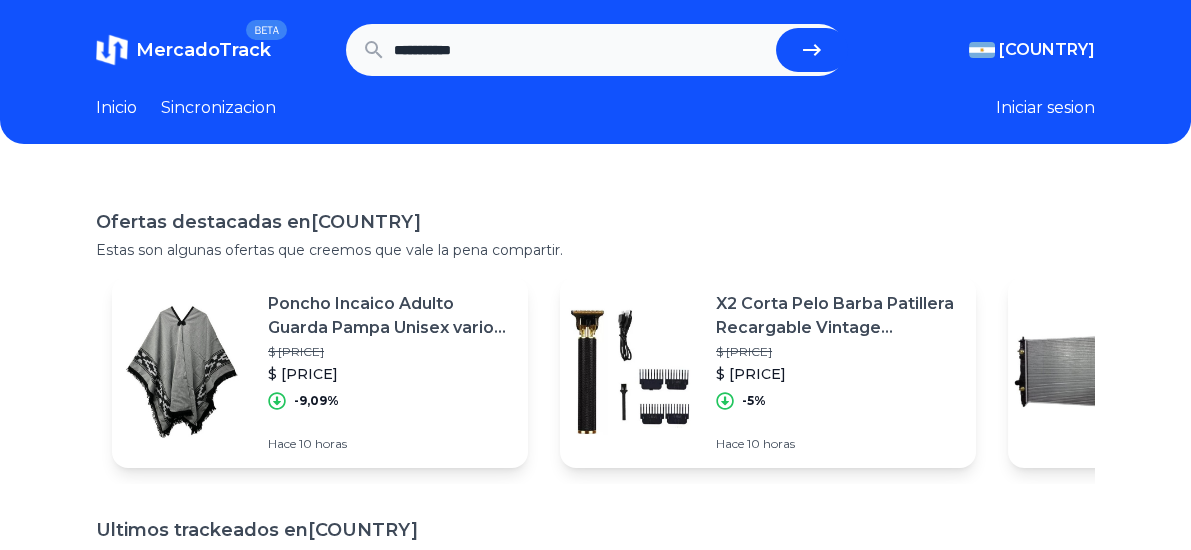 scroll, scrollTop: 0, scrollLeft: 0, axis: both 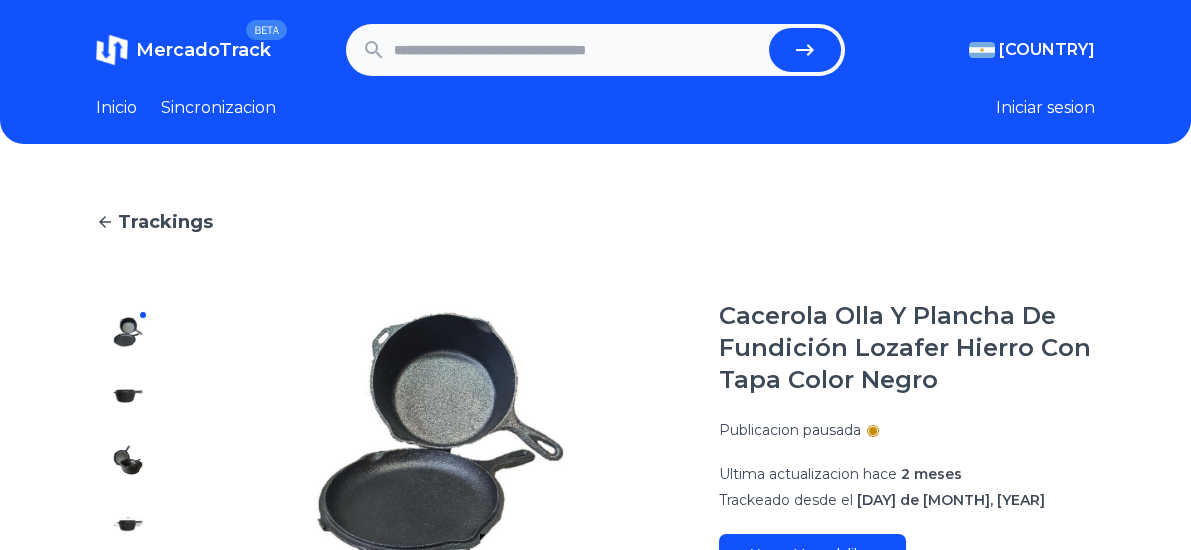click at bounding box center (578, 50) 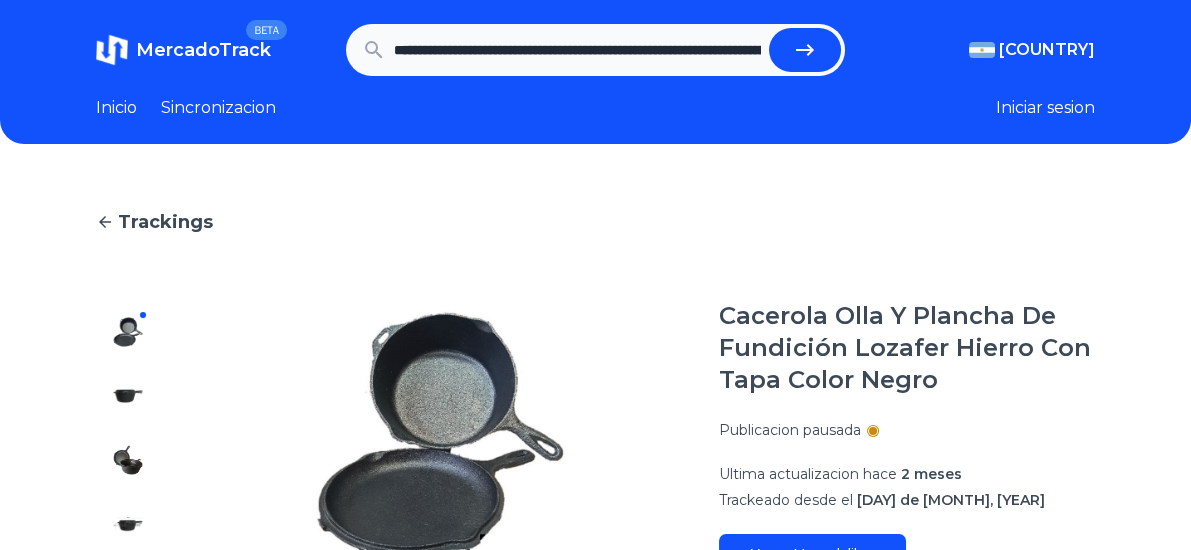 scroll, scrollTop: 0, scrollLeft: 930, axis: horizontal 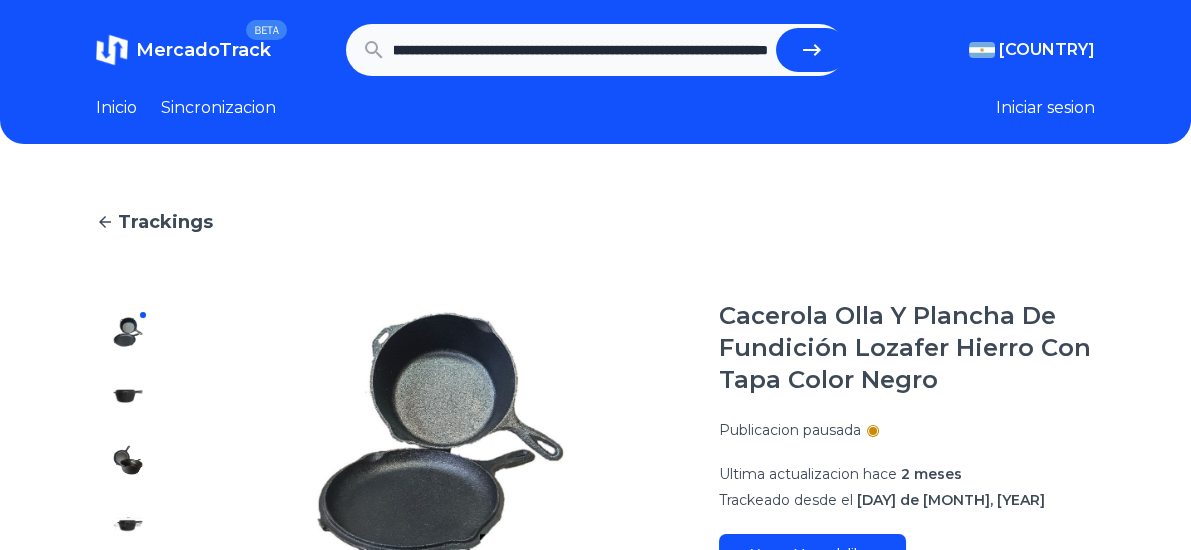 type on "**********" 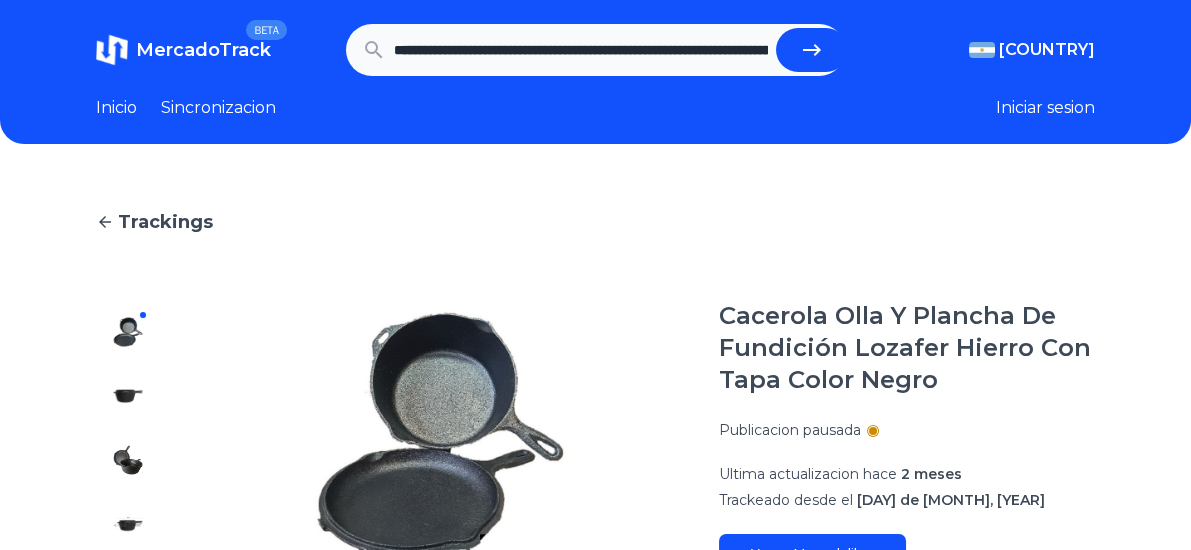 click at bounding box center (812, 50) 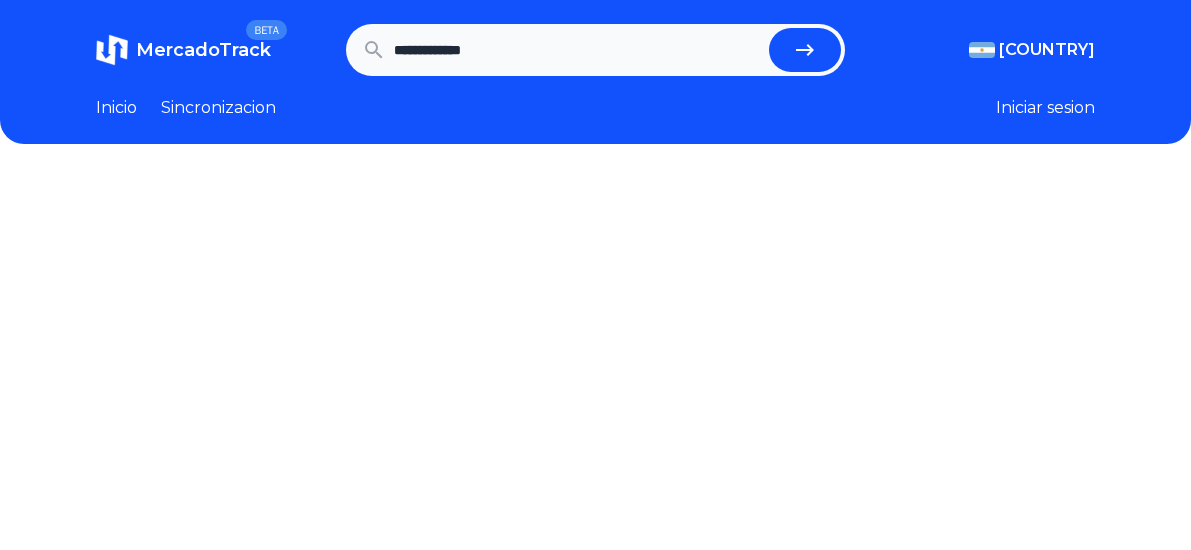 scroll, scrollTop: 0, scrollLeft: 0, axis: both 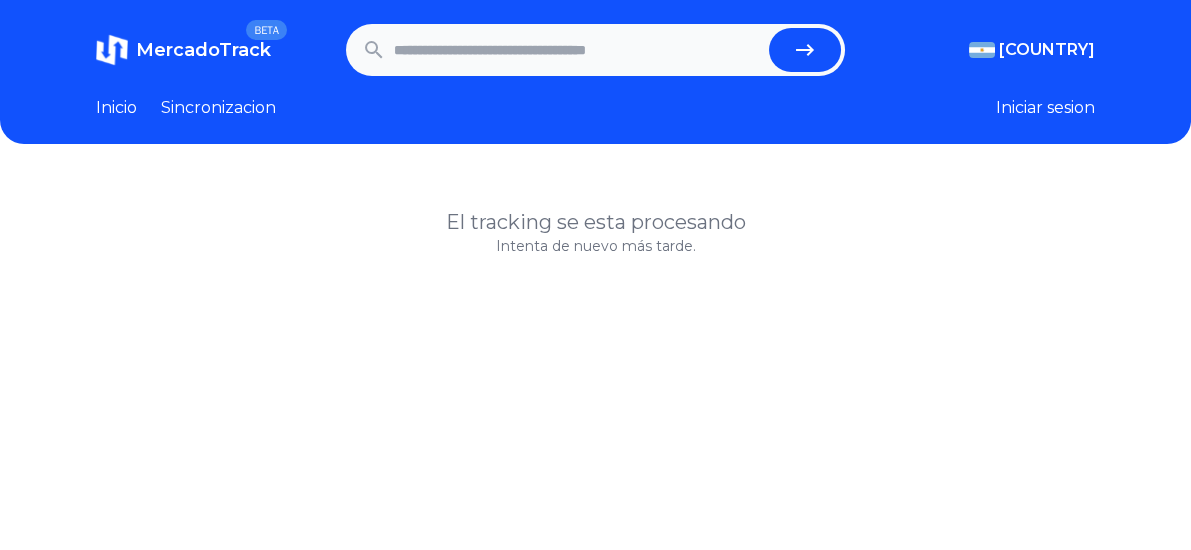 click at bounding box center [578, 50] 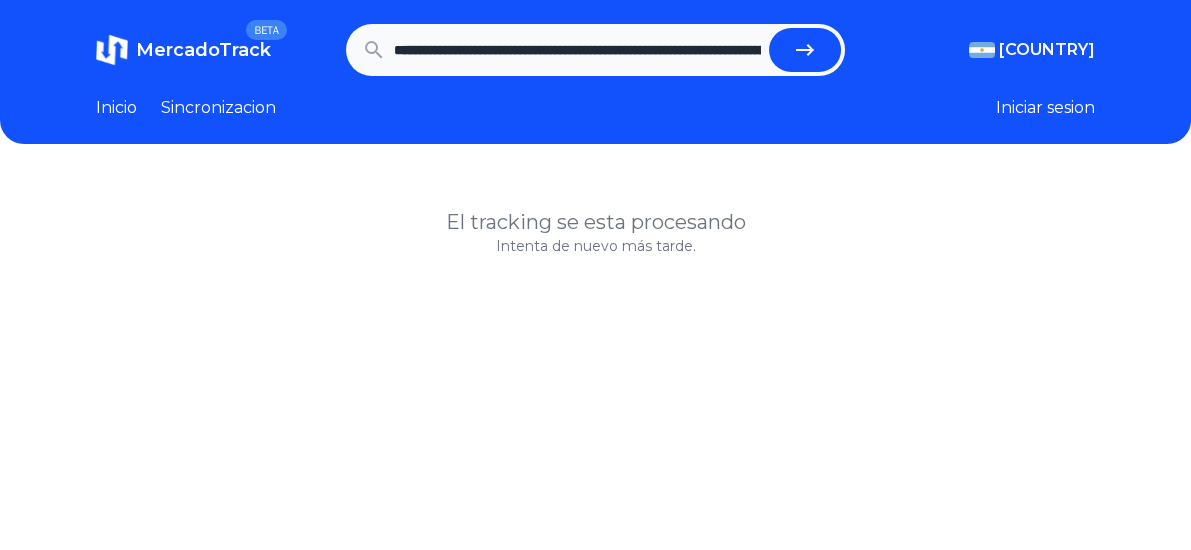 scroll, scrollTop: 0, scrollLeft: 930, axis: horizontal 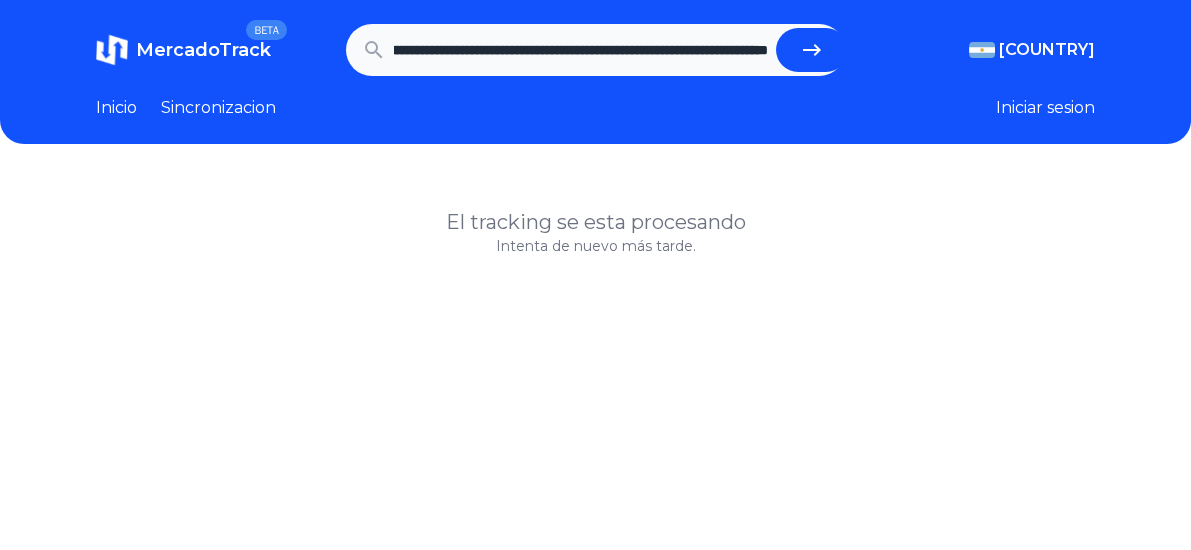 type on "**********" 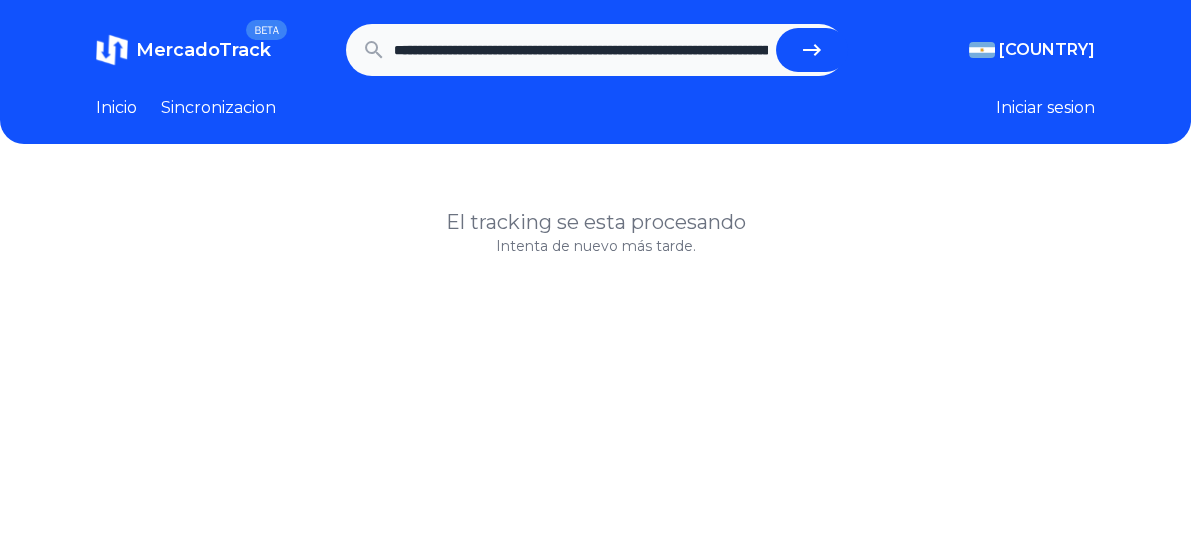 click at bounding box center [812, 50] 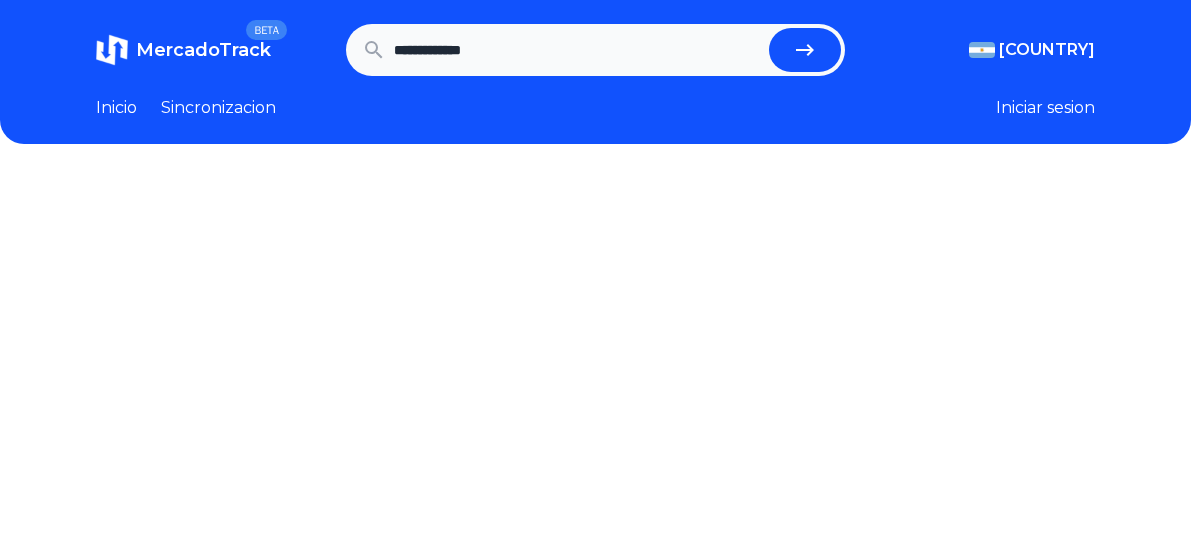 scroll, scrollTop: 0, scrollLeft: 0, axis: both 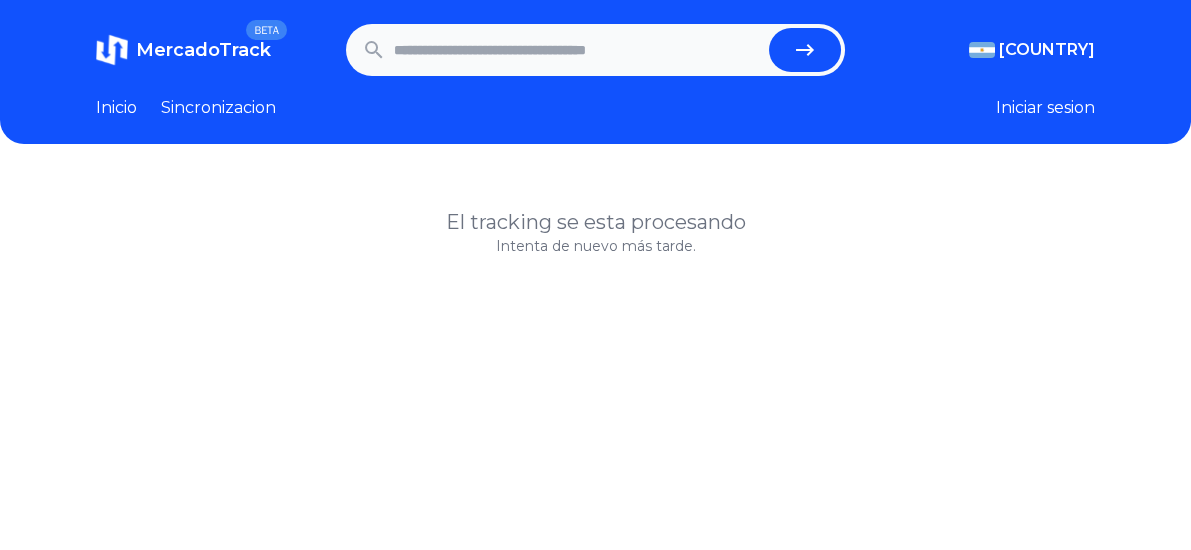 click on "Inicio" at bounding box center (116, 108) 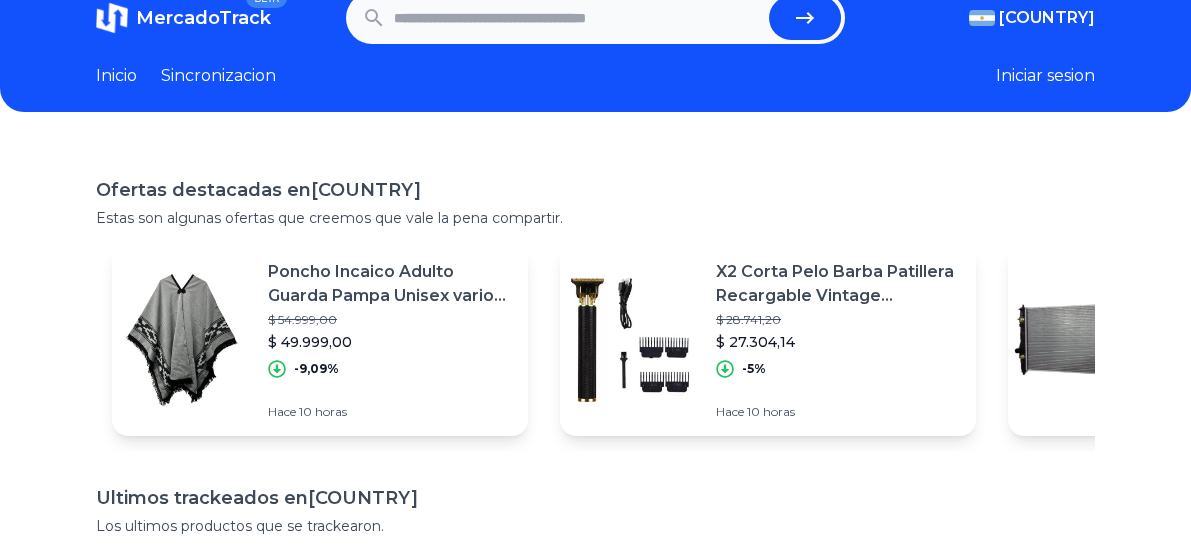 scroll, scrollTop: 0, scrollLeft: 0, axis: both 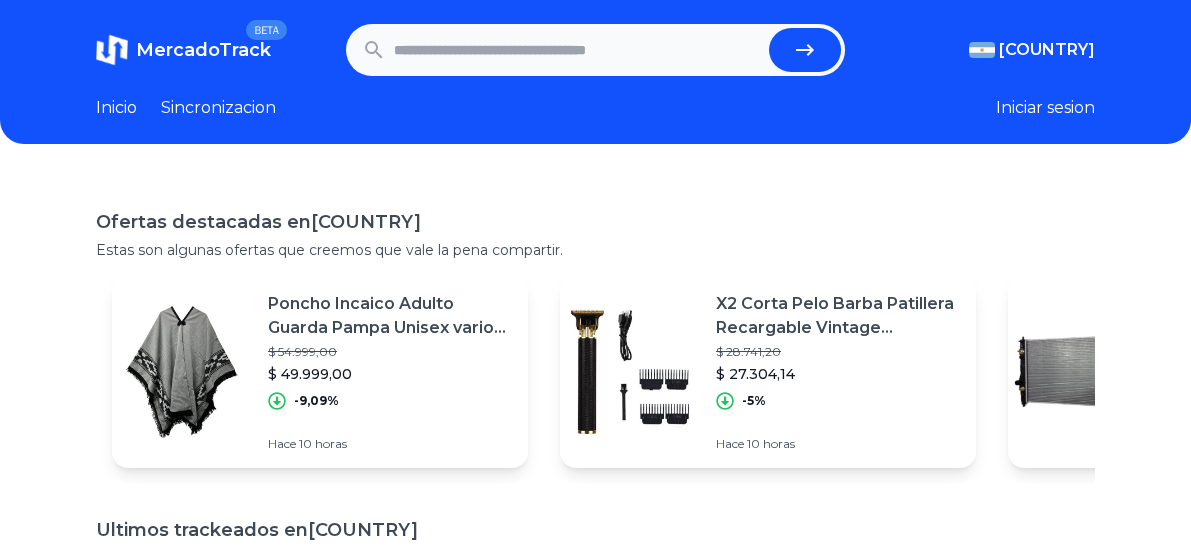 click at bounding box center [578, 50] 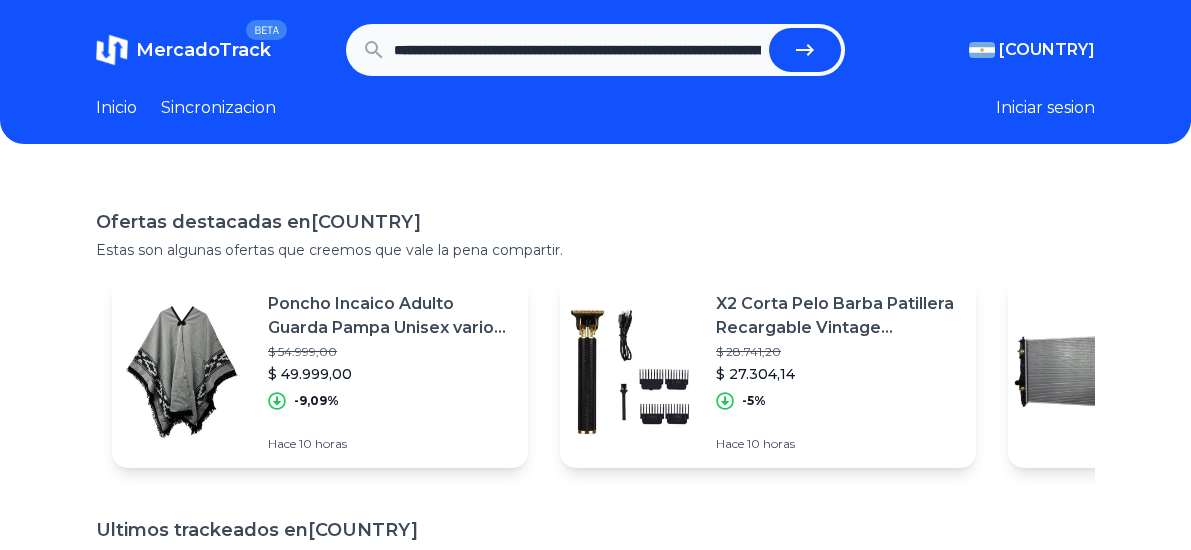 scroll, scrollTop: 0, scrollLeft: 930, axis: horizontal 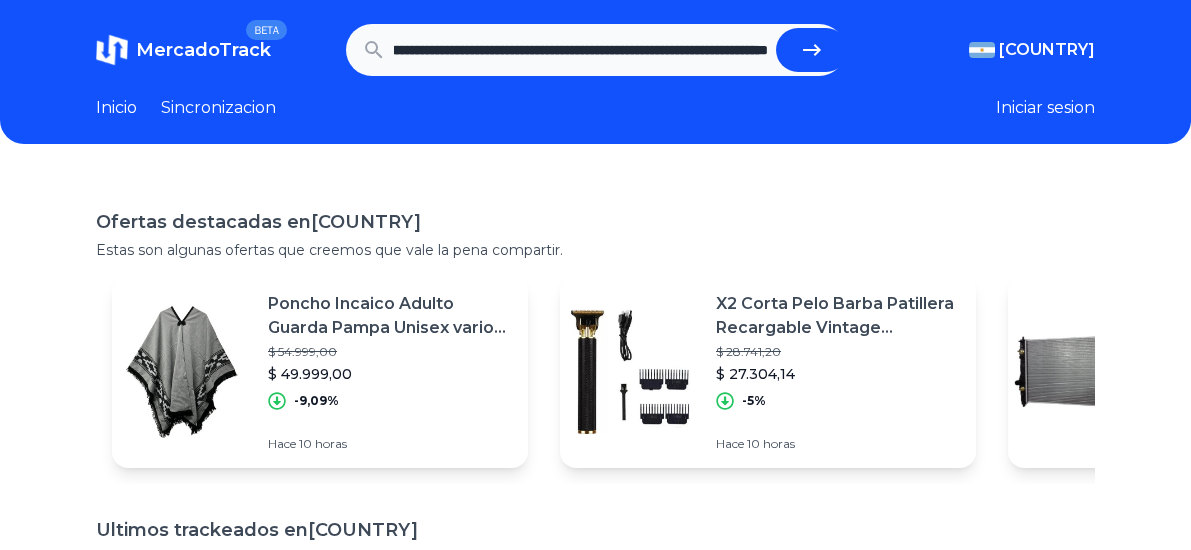 type on "**********" 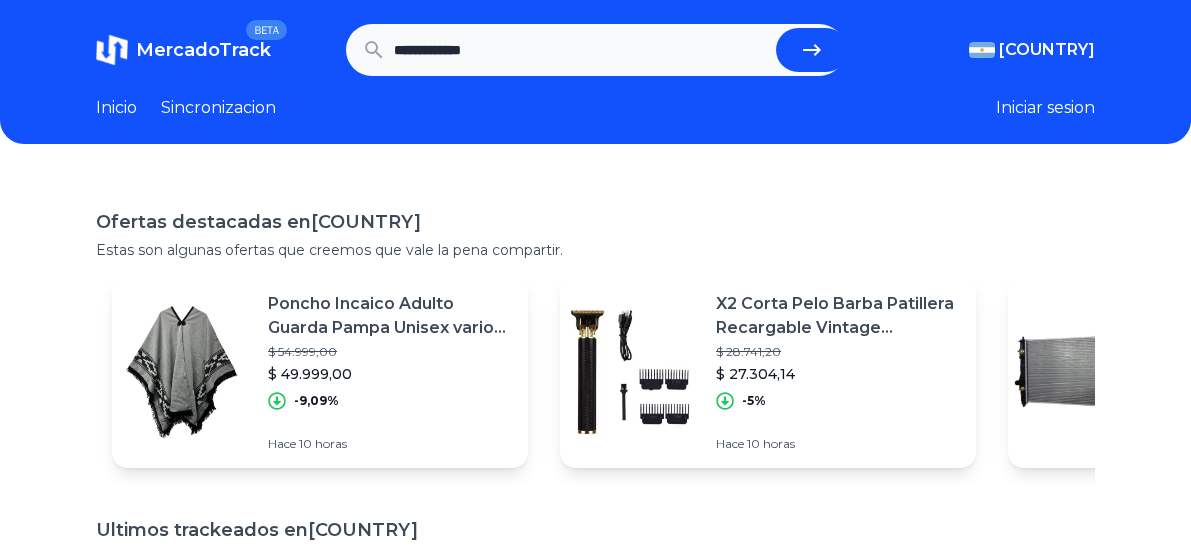 scroll, scrollTop: 0, scrollLeft: 0, axis: both 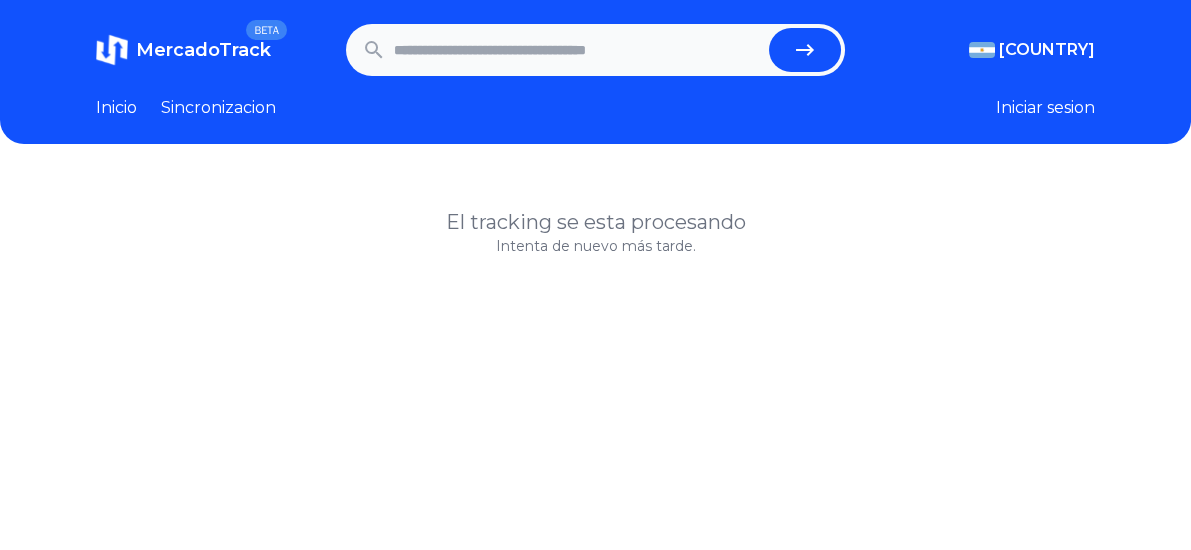 click at bounding box center [578, 50] 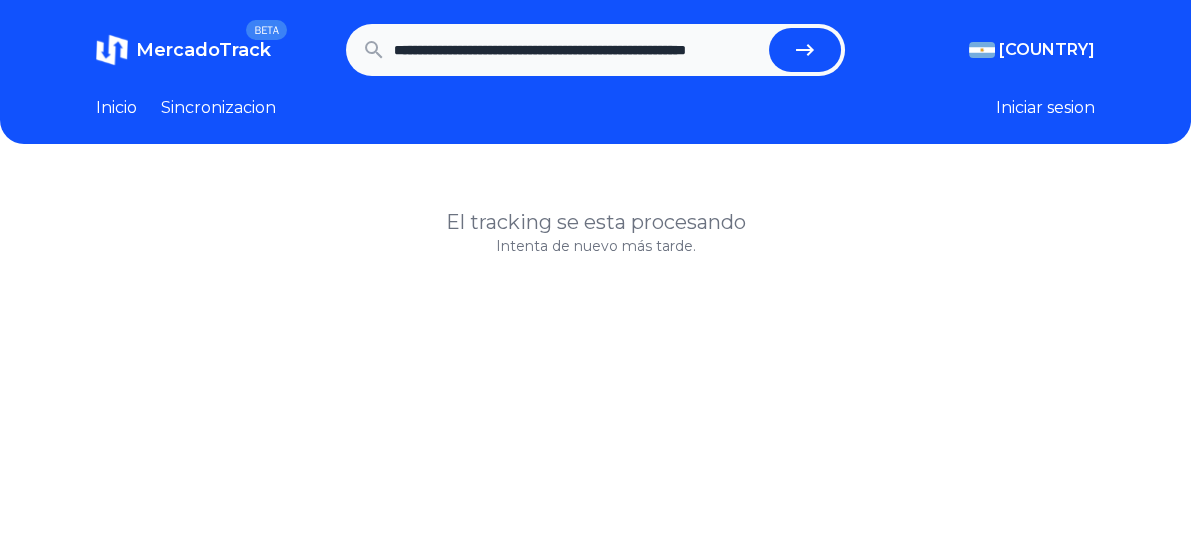 scroll, scrollTop: 0, scrollLeft: 70, axis: horizontal 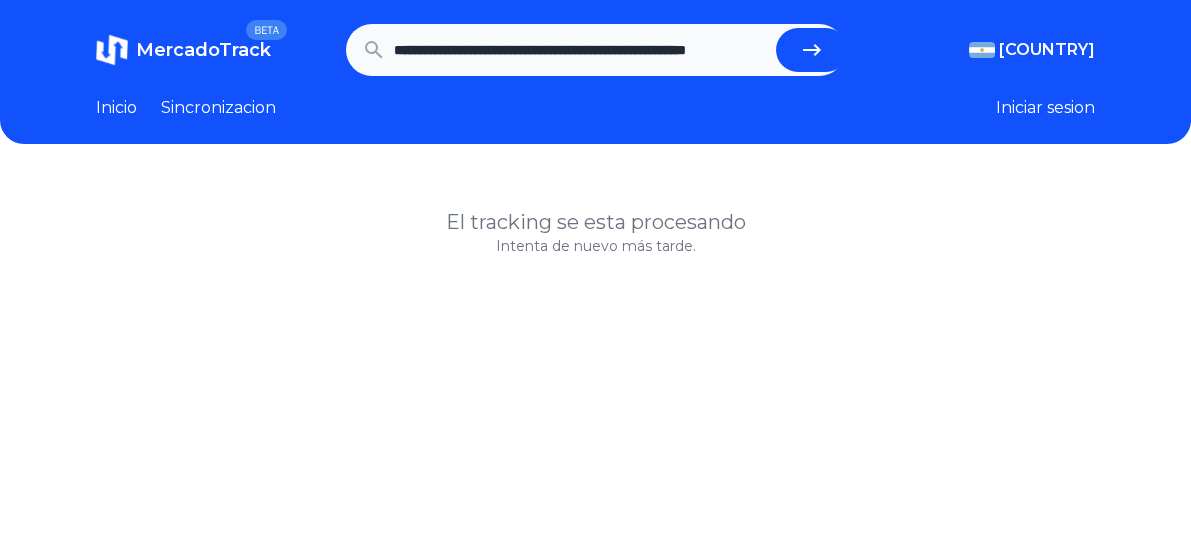 type on "**********" 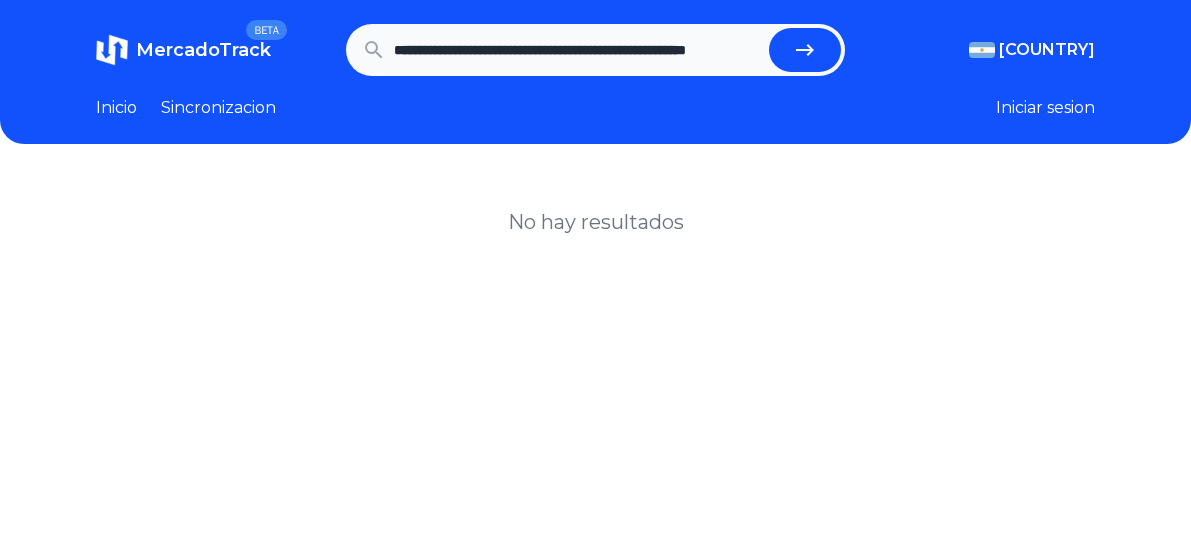 scroll, scrollTop: 0, scrollLeft: 0, axis: both 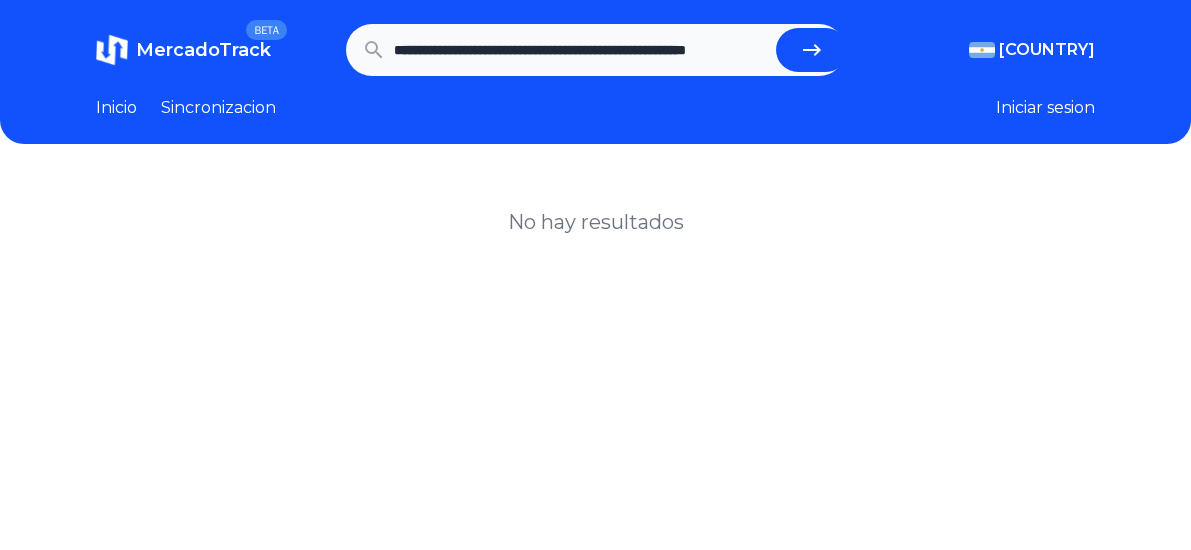 drag, startPoint x: 538, startPoint y: 50, endPoint x: 934, endPoint y: 67, distance: 396.36475 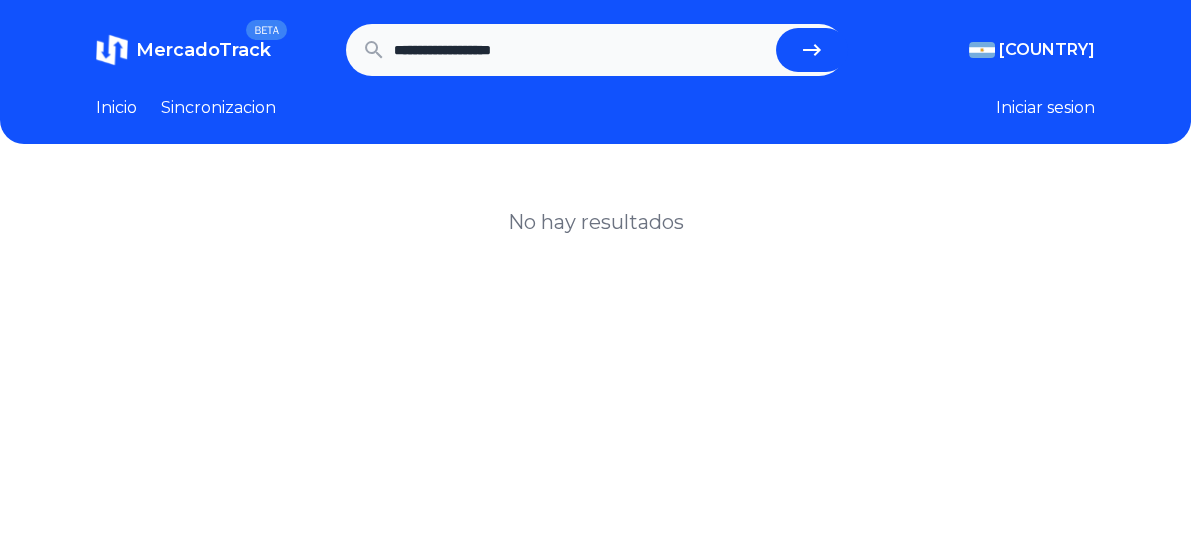 scroll, scrollTop: 0, scrollLeft: 0, axis: both 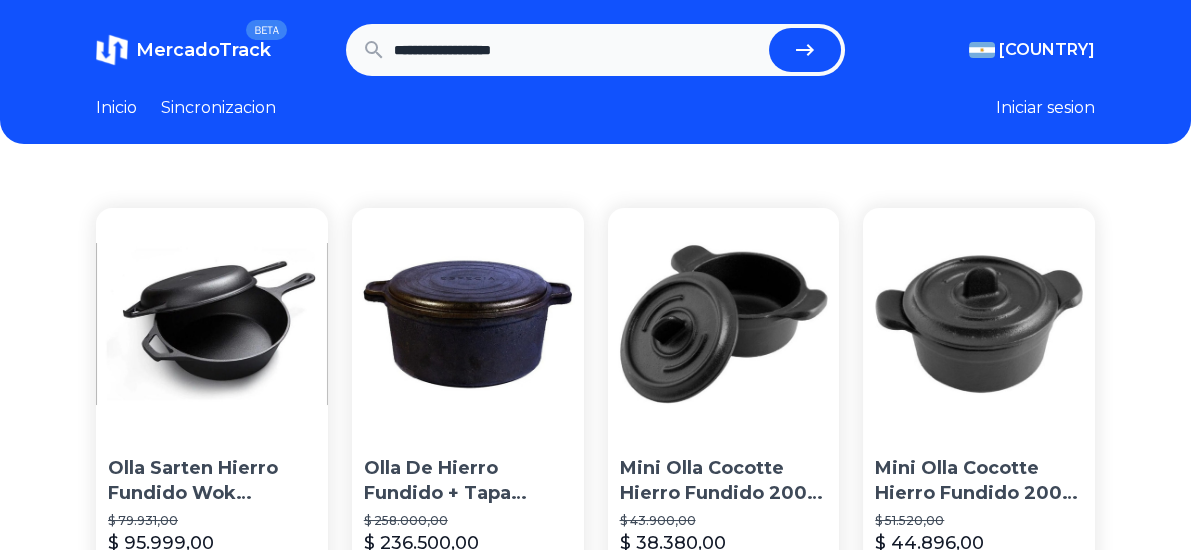 click on "**********" at bounding box center (578, 50) 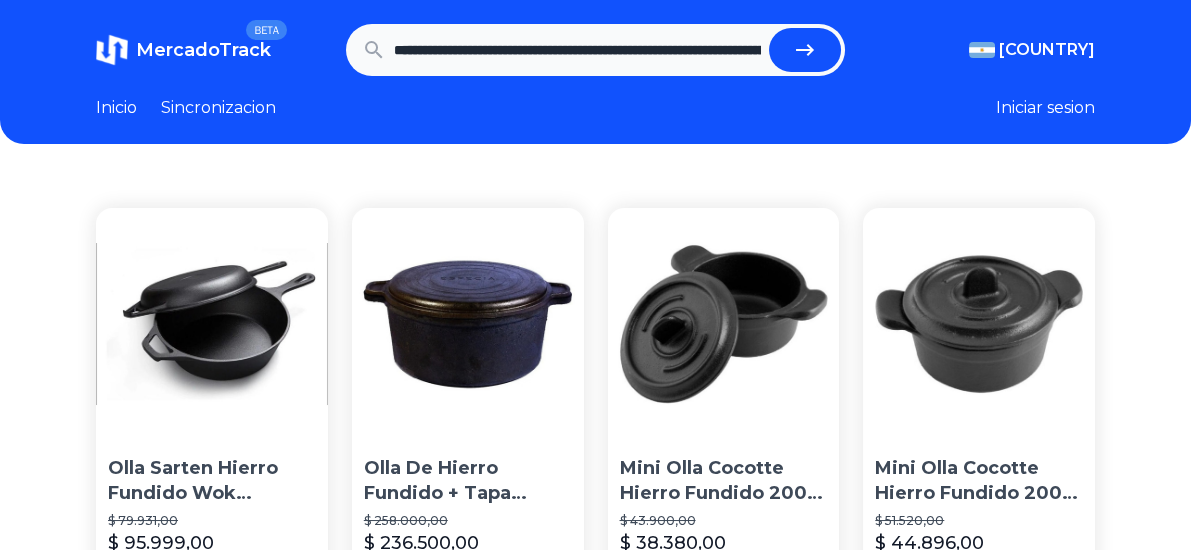 scroll, scrollTop: 0, scrollLeft: 3287, axis: horizontal 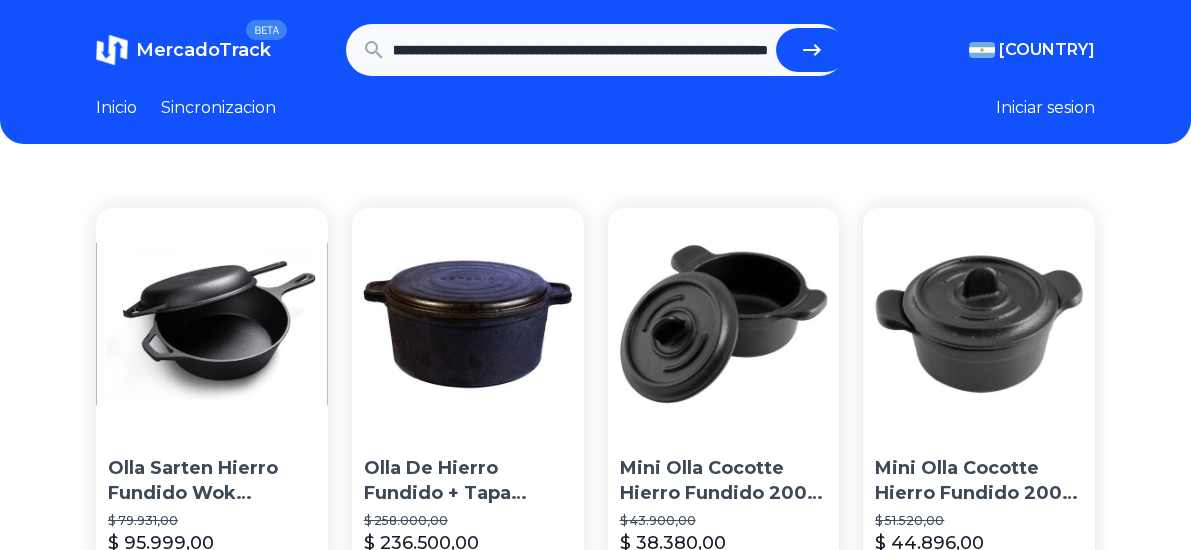 type on "**********" 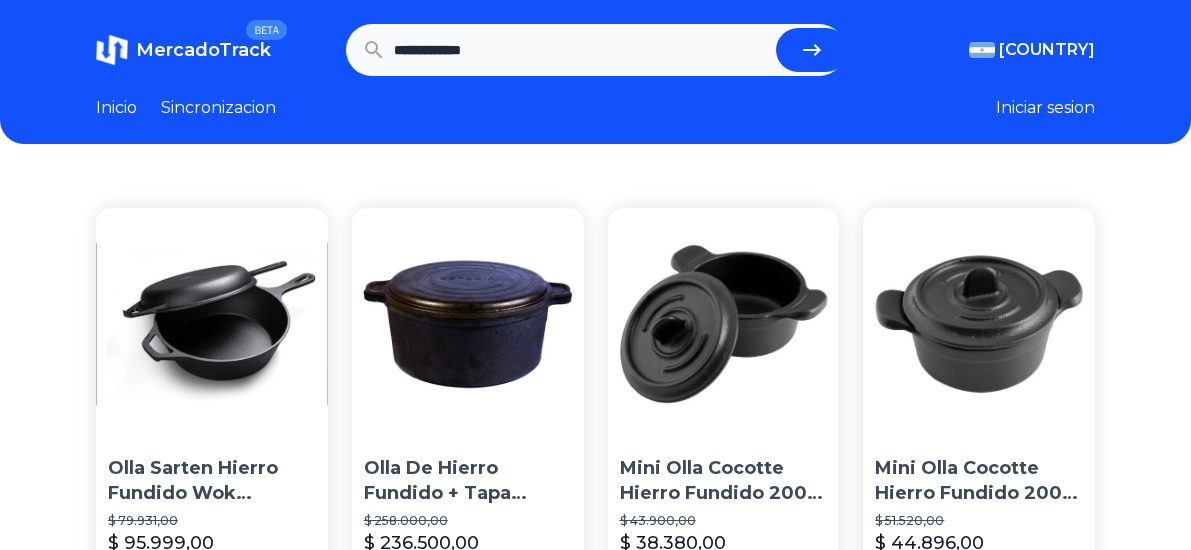 scroll, scrollTop: 0, scrollLeft: 0, axis: both 